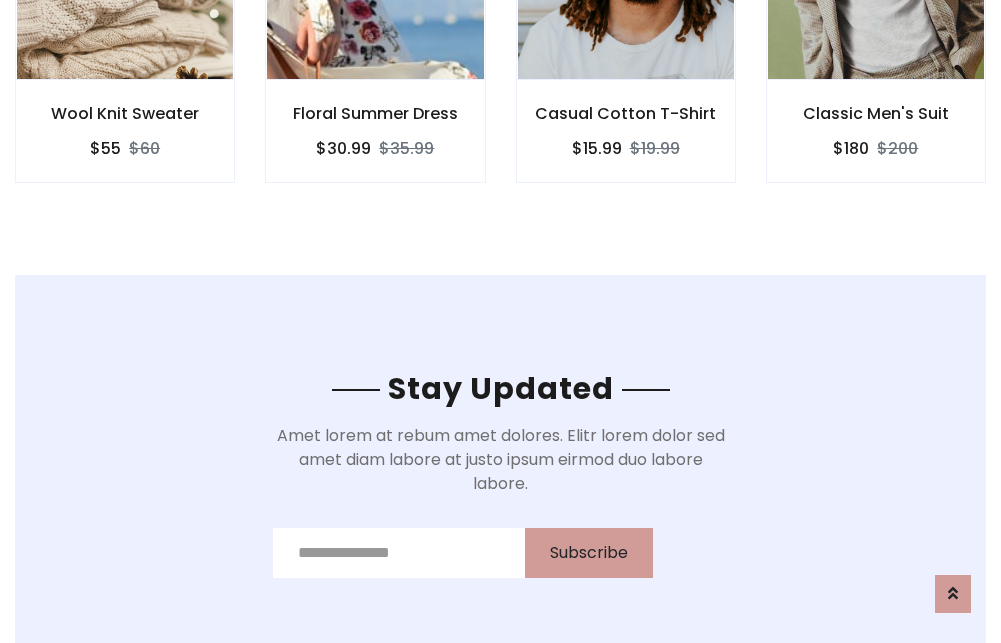 scroll, scrollTop: 3012, scrollLeft: 0, axis: vertical 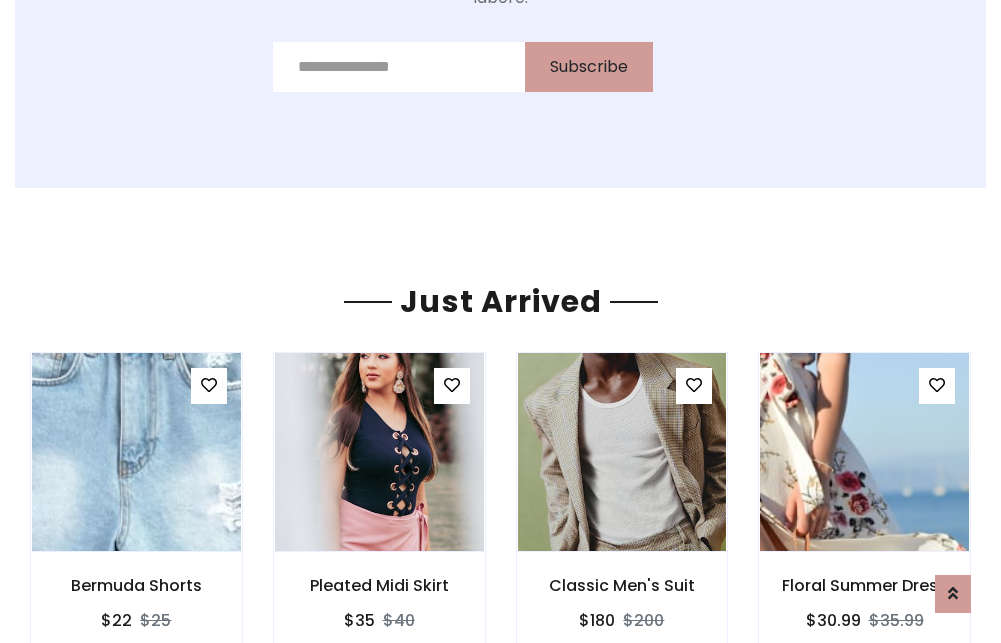 click on "Casual Cotton T-Shirt
$15.99
$19.99" at bounding box center (626, -441) 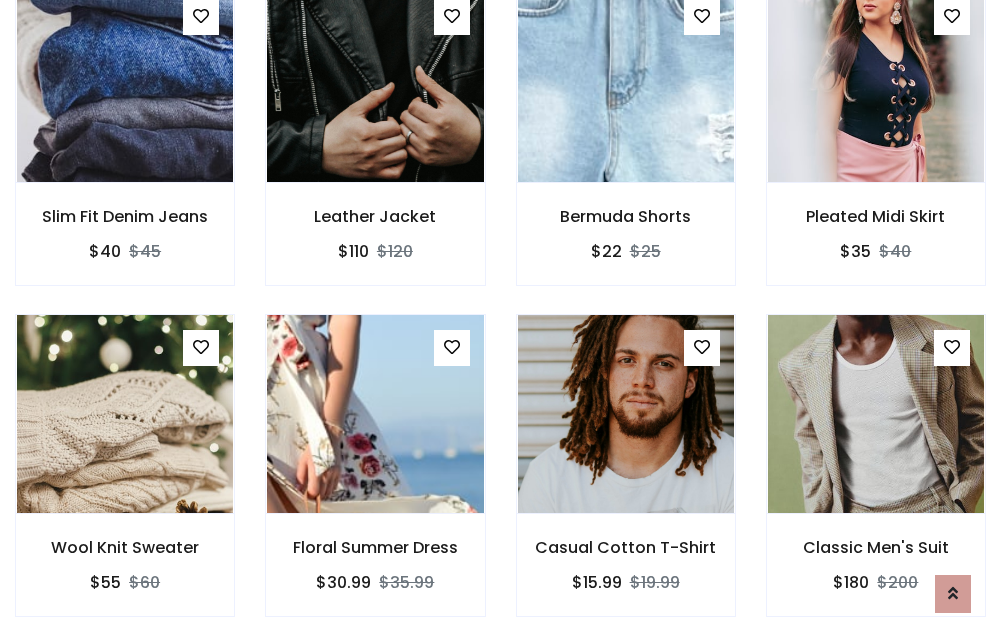 click on "Casual Cotton T-Shirt
$15.99
$19.99" at bounding box center [626, 479] 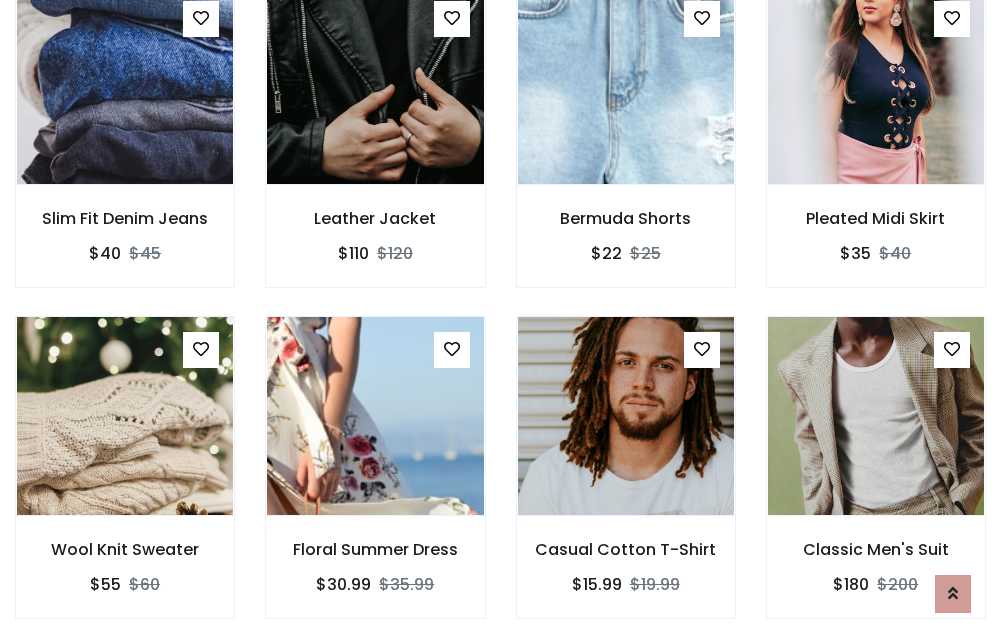 click on "Casual Cotton T-Shirt
$15.99
$19.99" at bounding box center (626, 481) 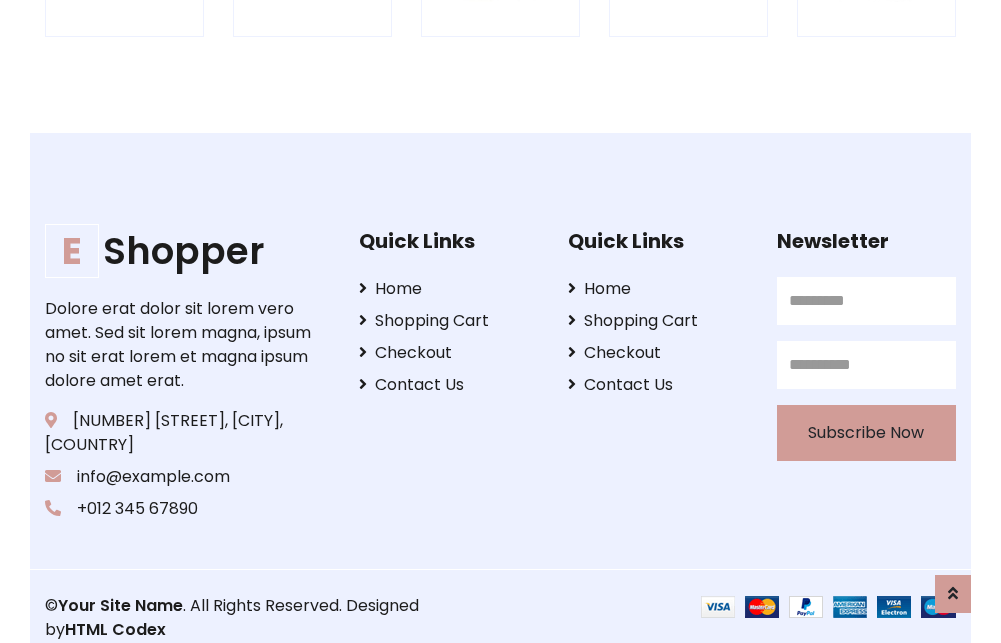 scroll, scrollTop: 3807, scrollLeft: 0, axis: vertical 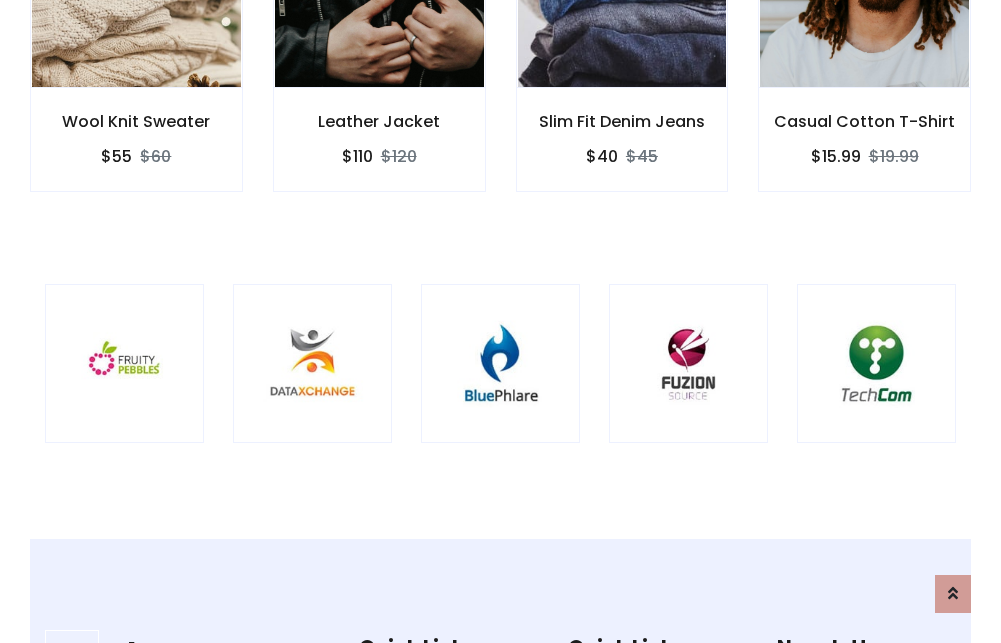 click at bounding box center [500, 363] 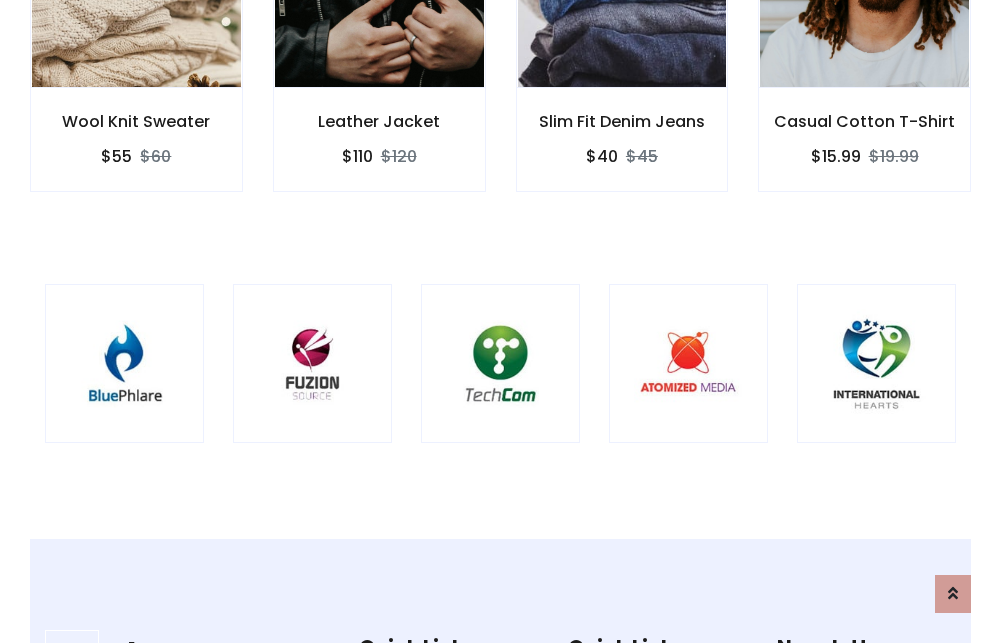 click at bounding box center (500, 363) 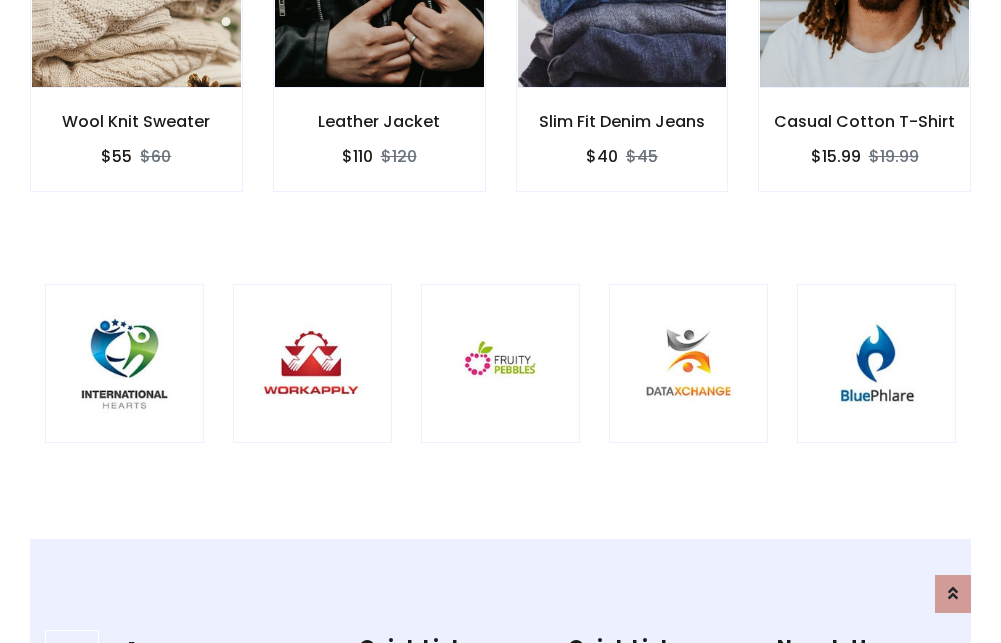 click at bounding box center (500, 363) 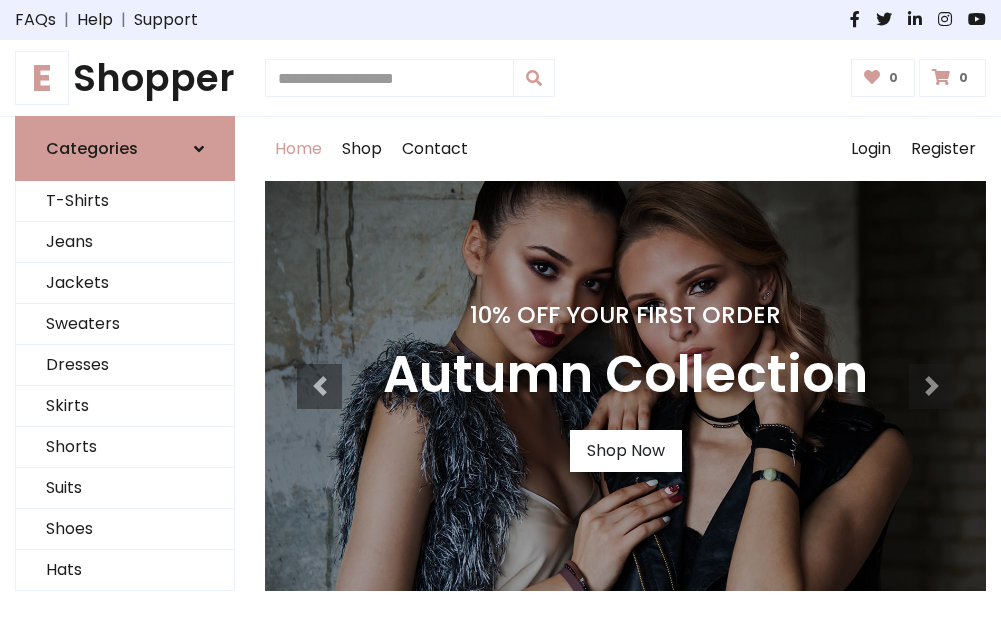 scroll, scrollTop: 0, scrollLeft: 0, axis: both 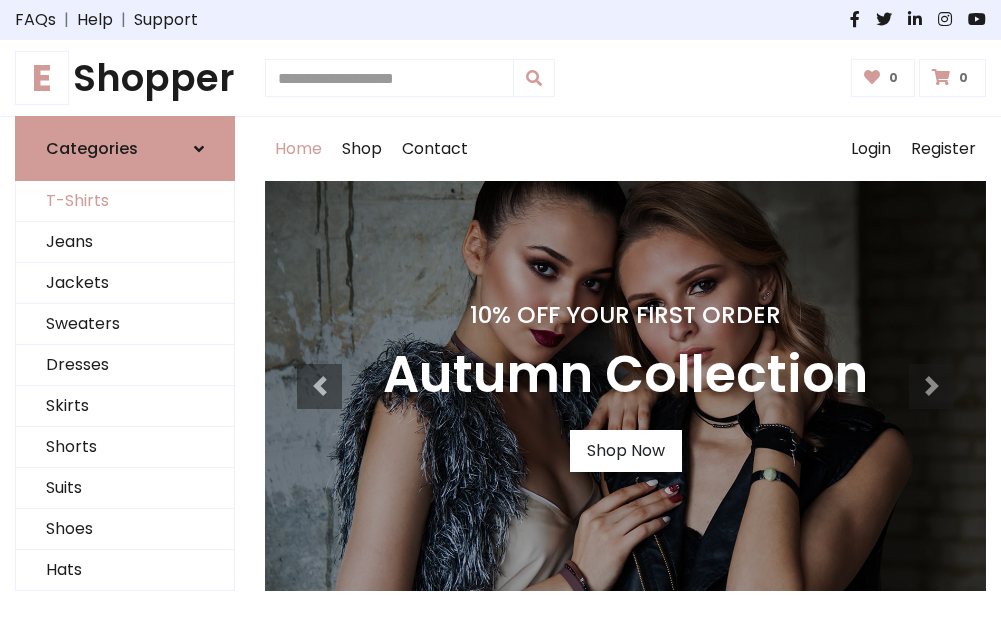 click on "T-Shirts" at bounding box center (125, 201) 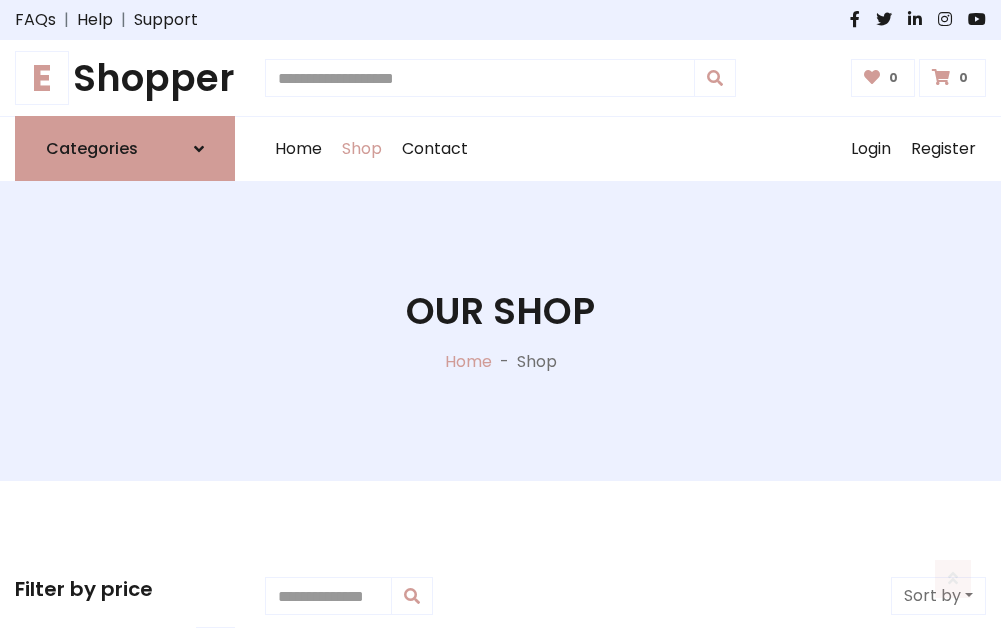 scroll, scrollTop: 802, scrollLeft: 0, axis: vertical 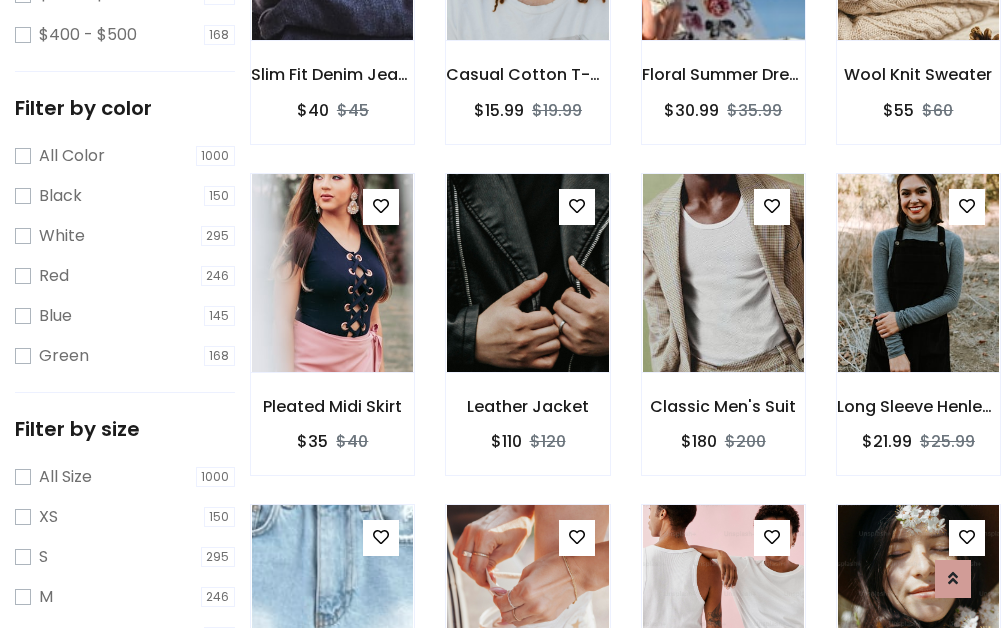 click at bounding box center (723, -59) 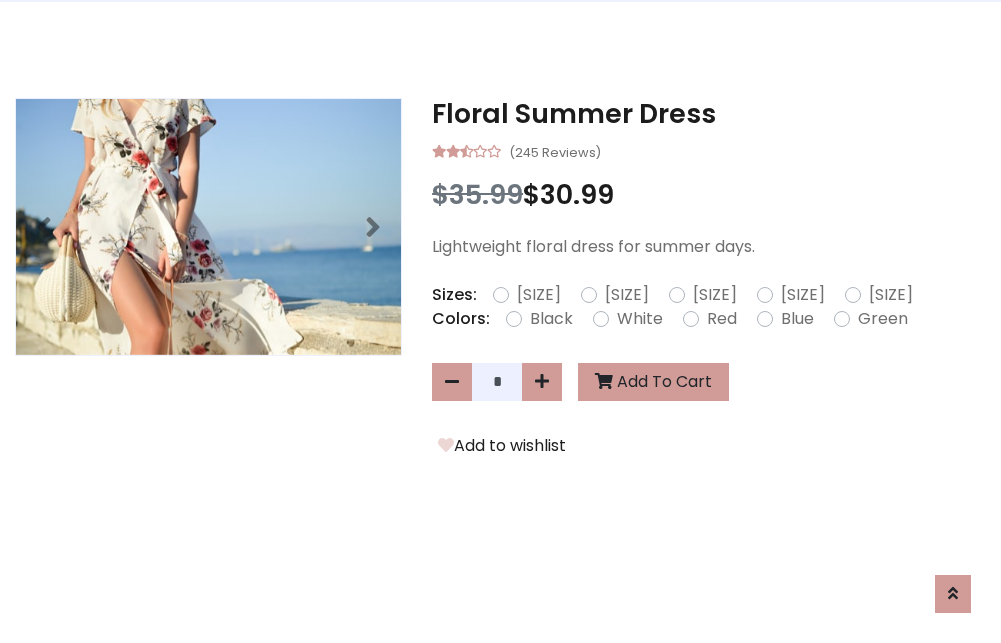 scroll, scrollTop: 0, scrollLeft: 0, axis: both 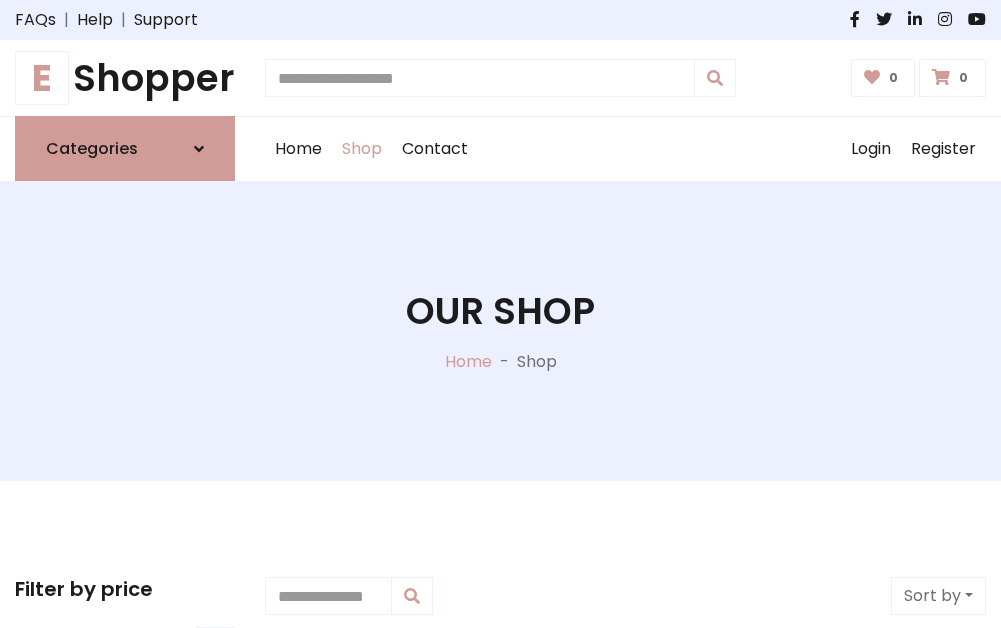 click on "E Shopper" at bounding box center [125, 78] 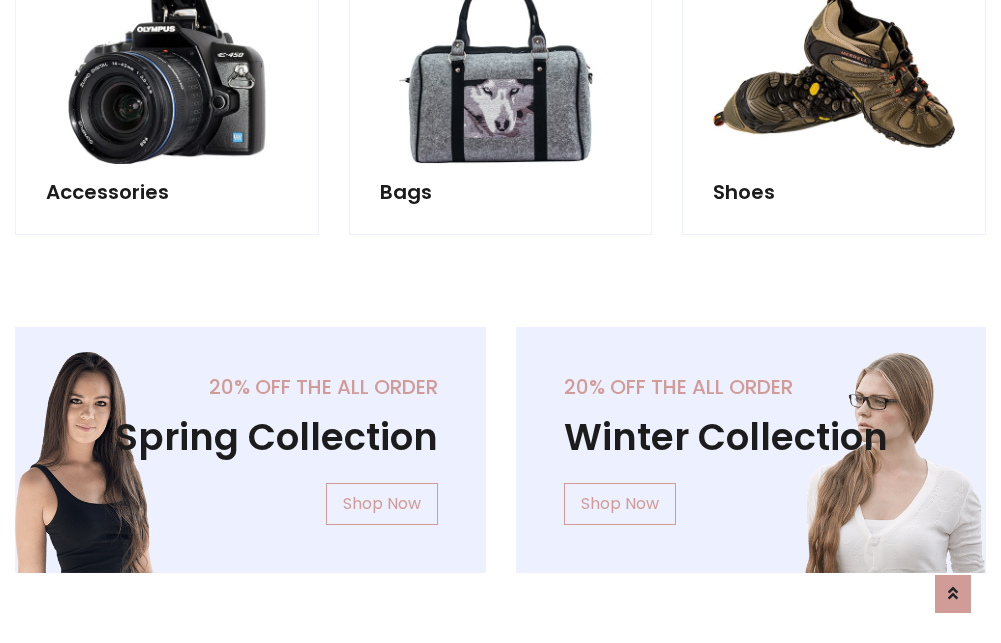 scroll, scrollTop: 1943, scrollLeft: 0, axis: vertical 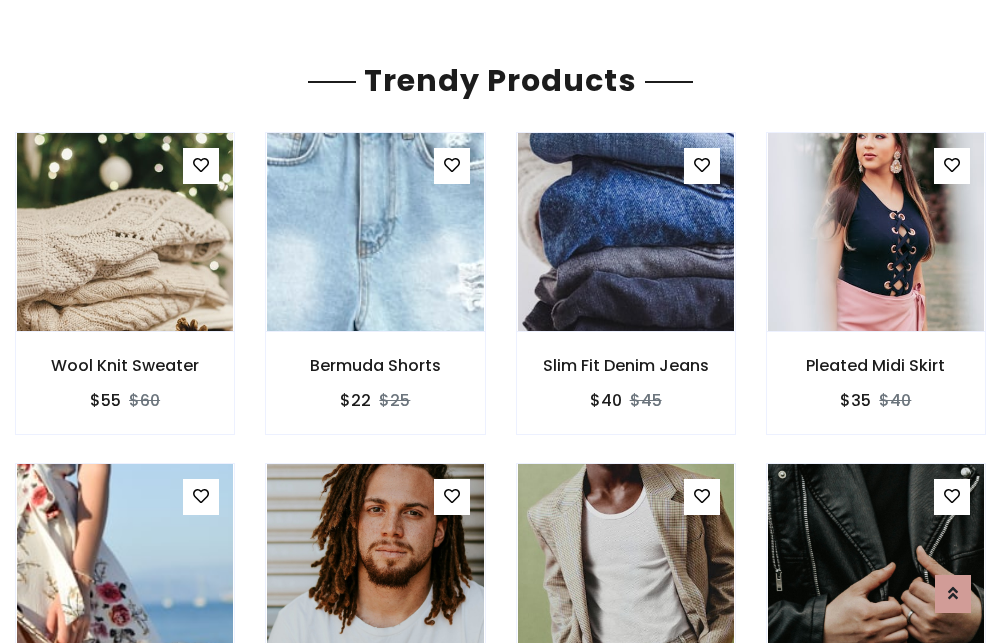 click on "Shop" at bounding box center [362, -1794] 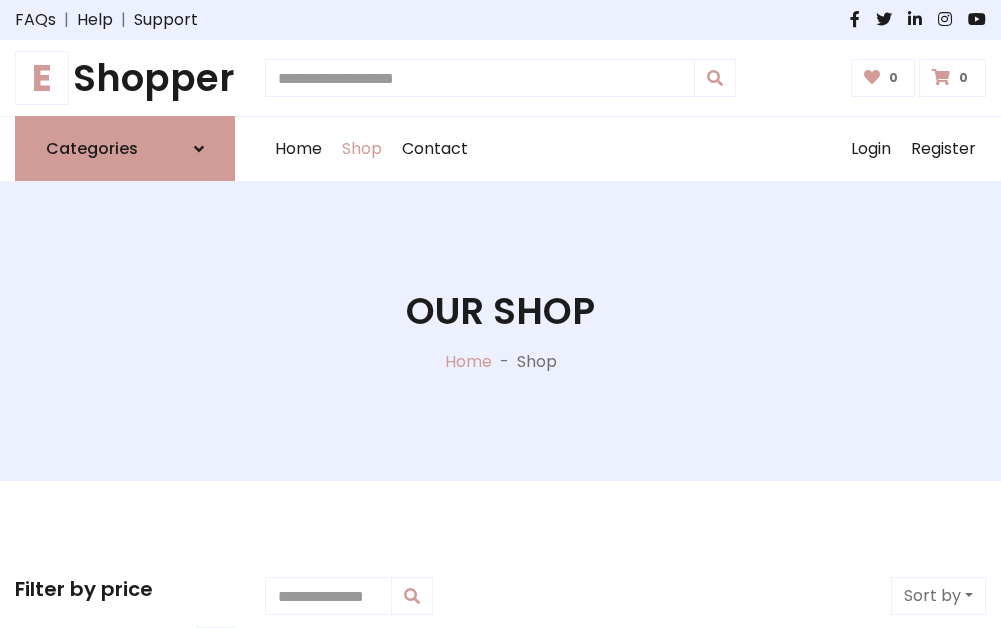 scroll, scrollTop: 0, scrollLeft: 0, axis: both 